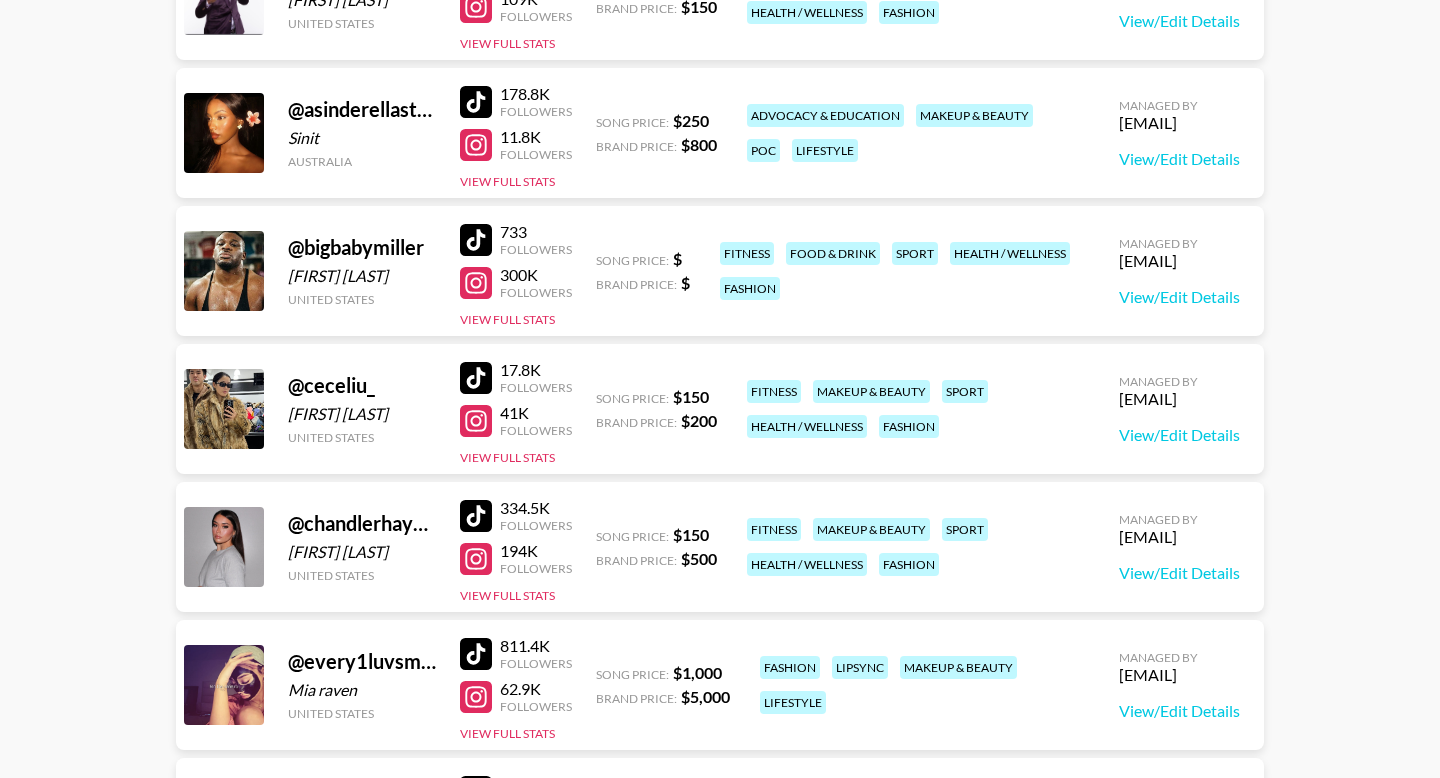 scroll, scrollTop: 375, scrollLeft: 0, axis: vertical 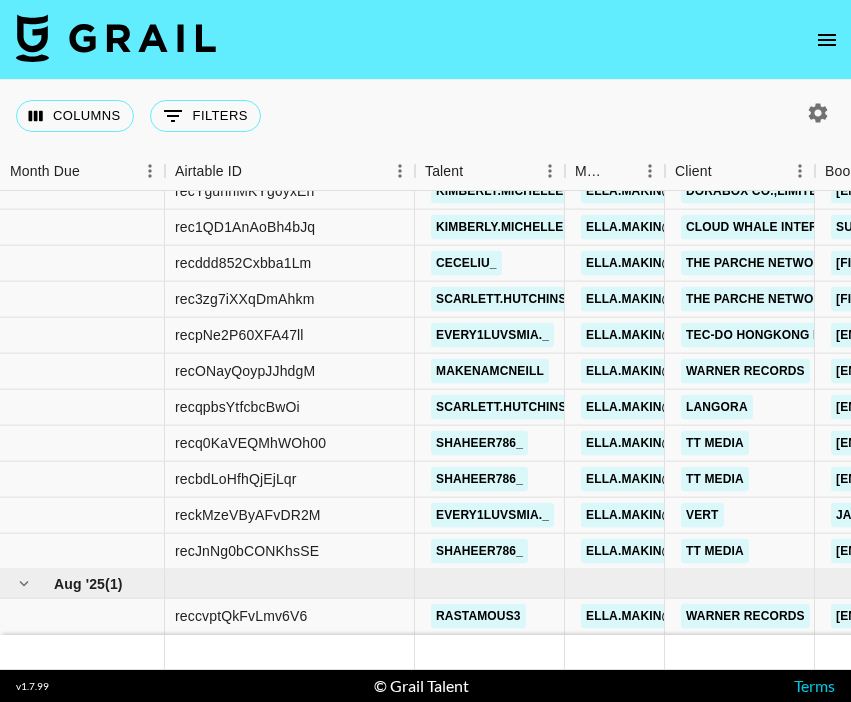 click 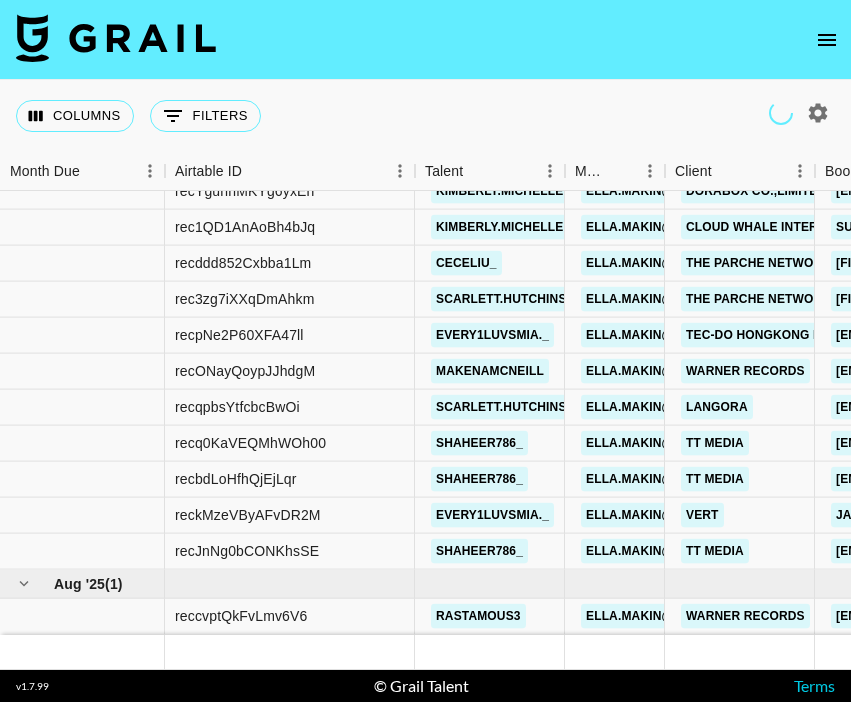 click 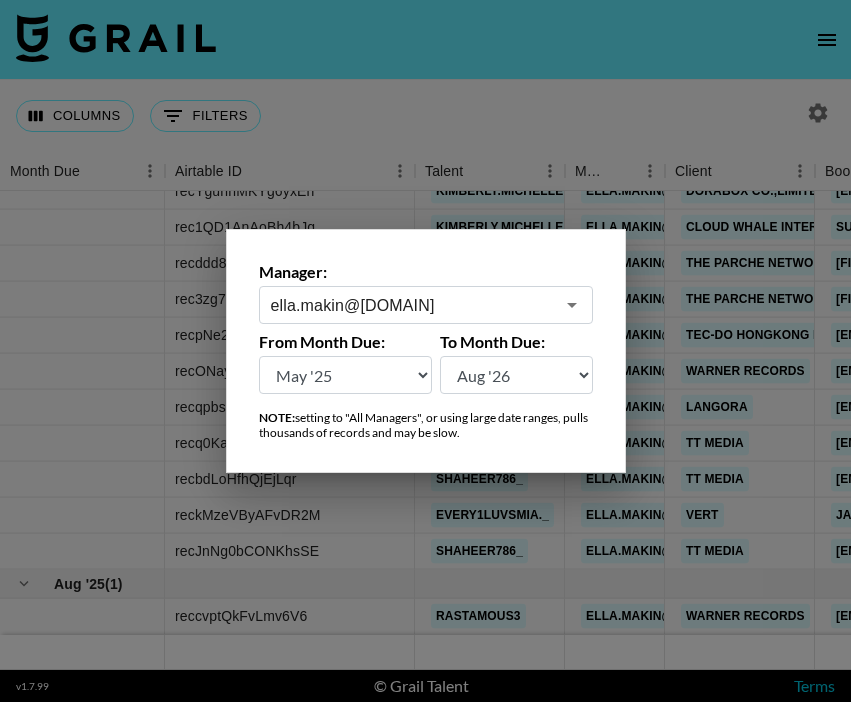 click at bounding box center [425, 351] 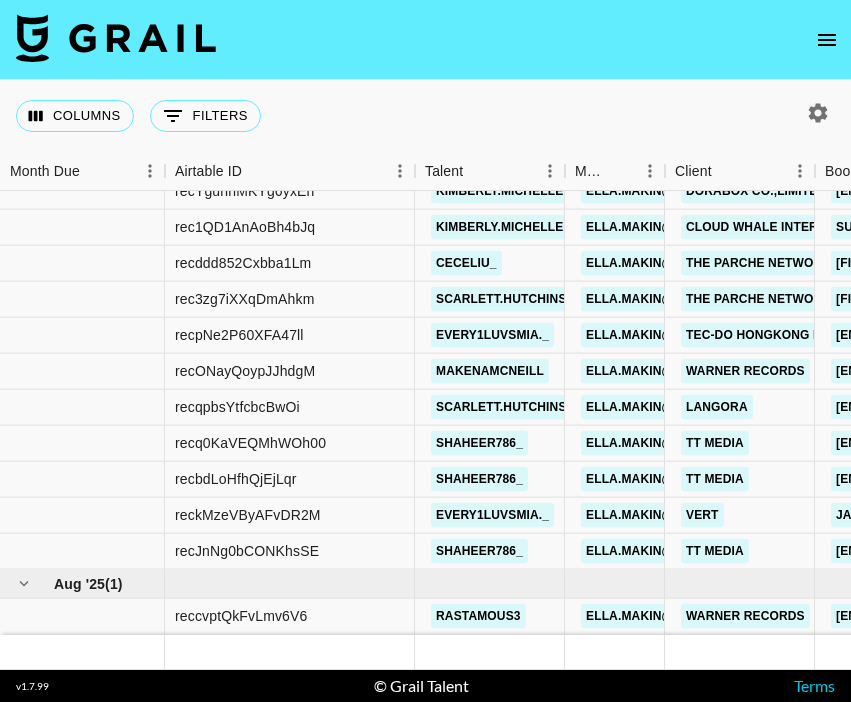 click 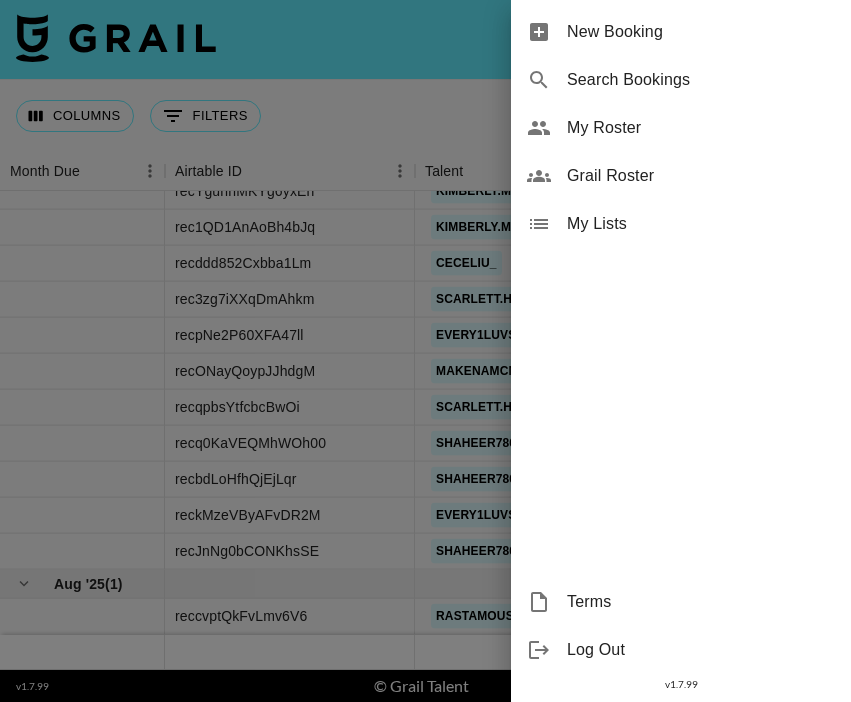 click on "New Booking" at bounding box center [701, 32] 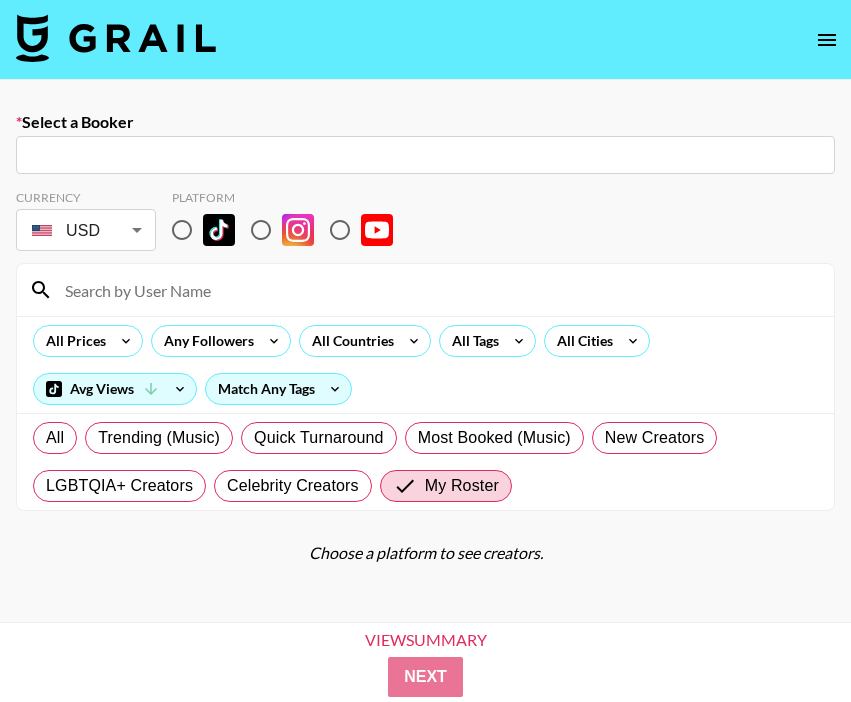 click at bounding box center [425, 155] 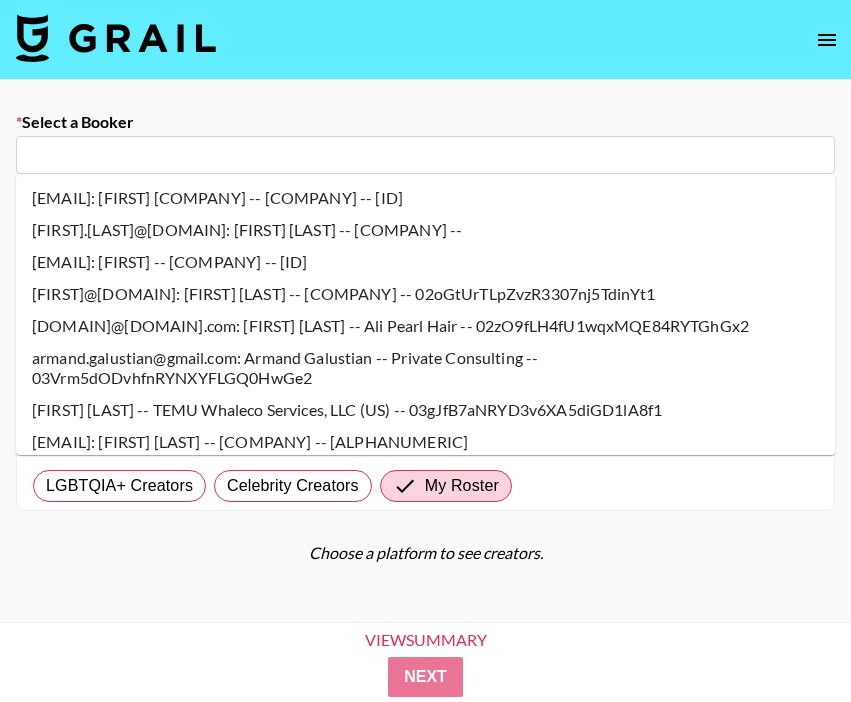 click at bounding box center [425, 155] 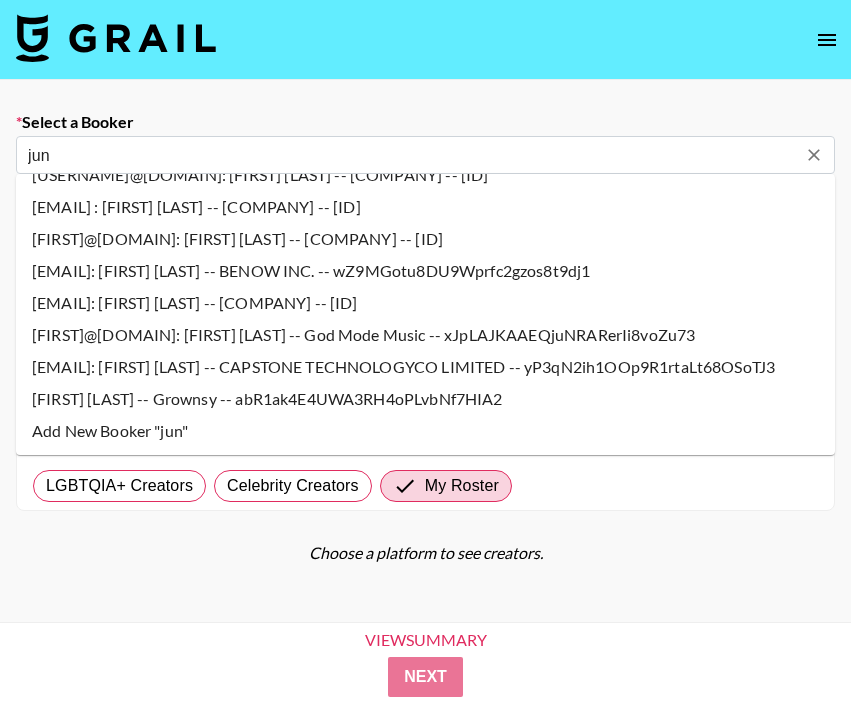 scroll, scrollTop: 595, scrollLeft: 0, axis: vertical 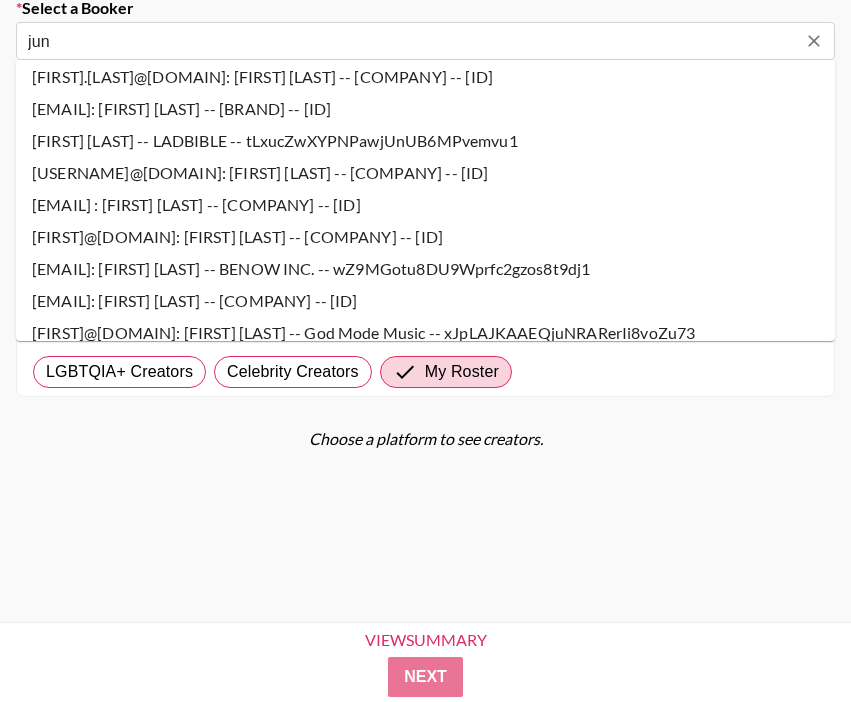 click on "[EMAIL]: [FIRST] [LAST] -- [BRAND] -- [ID]" at bounding box center [425, 109] 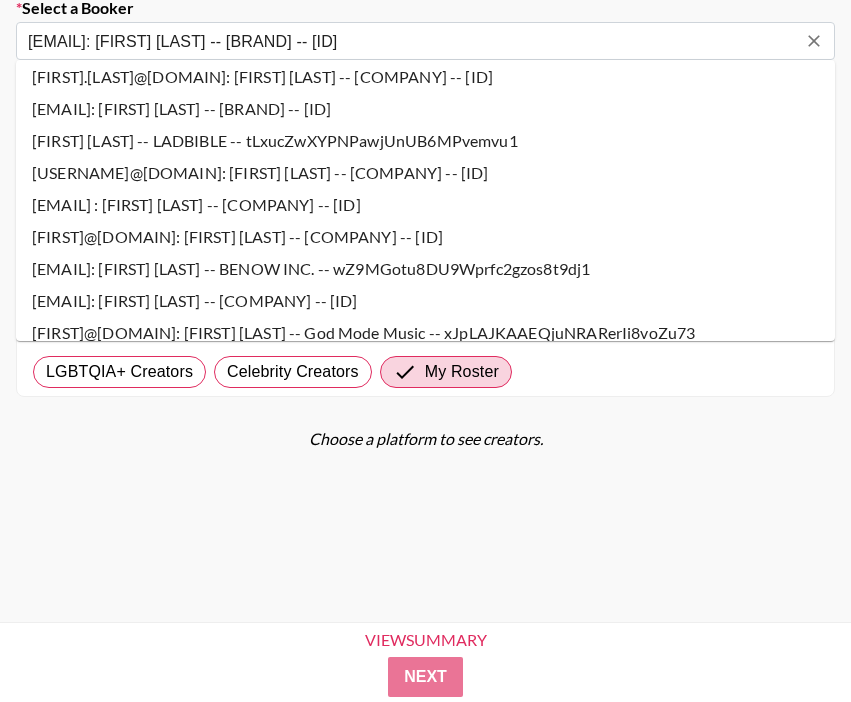 select on "Song" 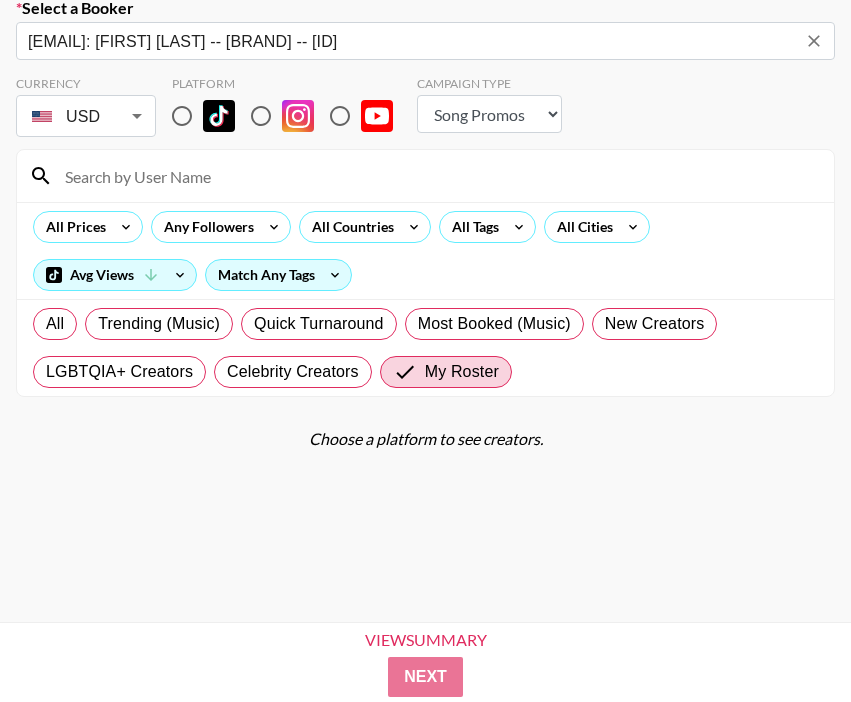 type on "[EMAIL]: [FIRST] [LAST] -- [BRAND] -- [ID]" 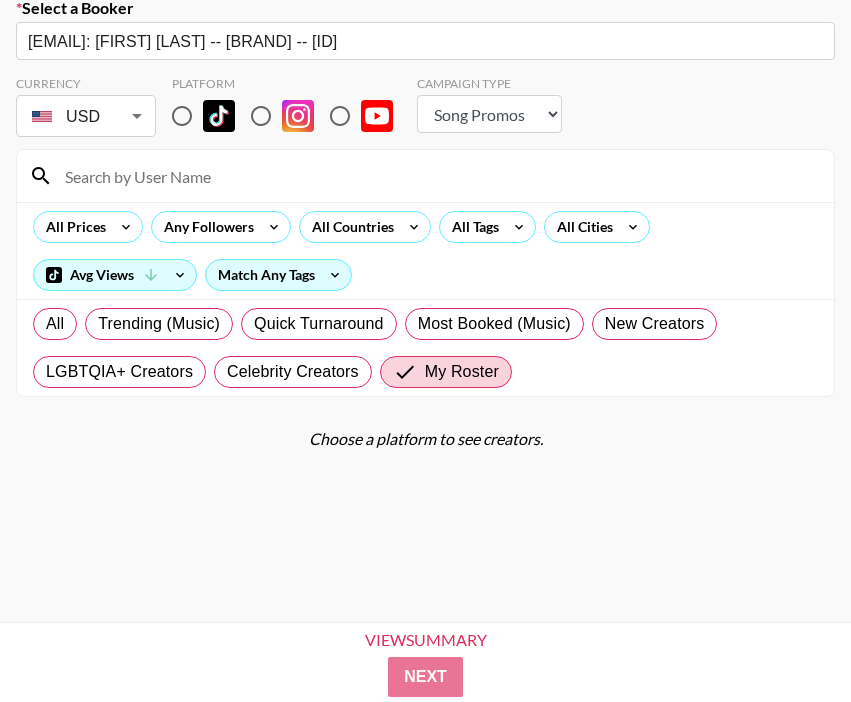 click at bounding box center (437, 176) 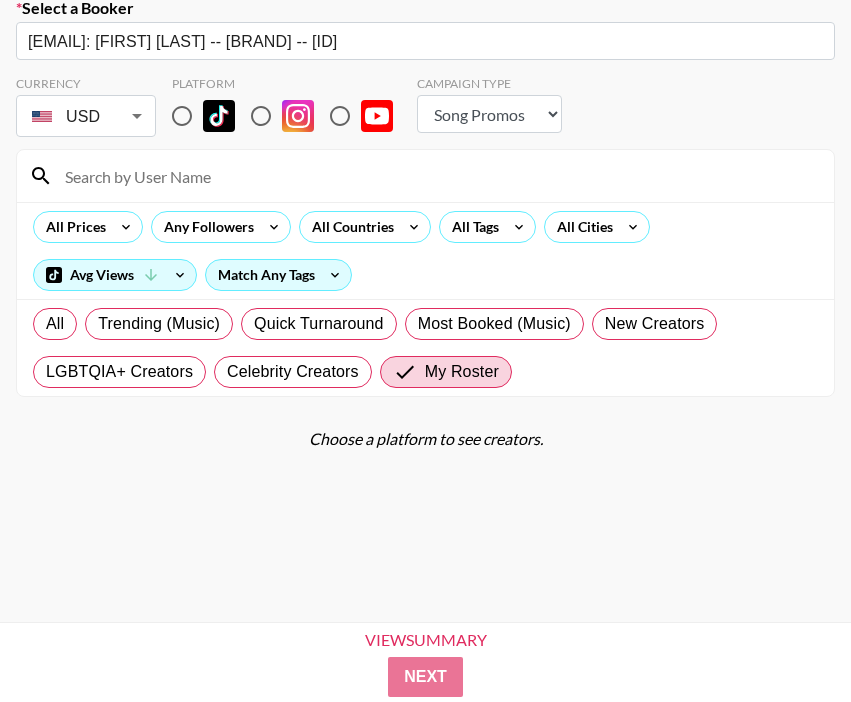 click at bounding box center (182, 116) 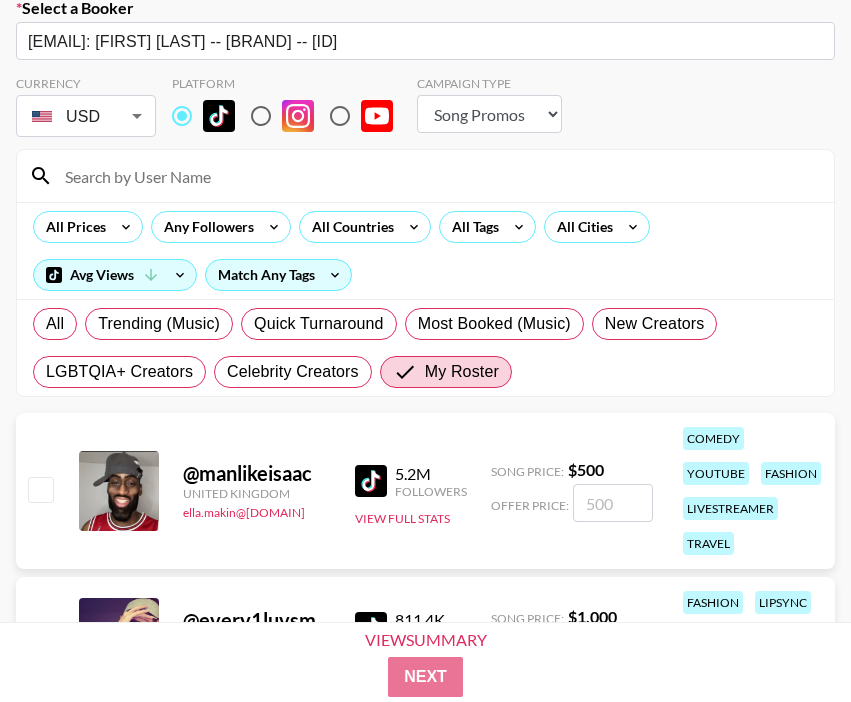 click at bounding box center [425, 176] 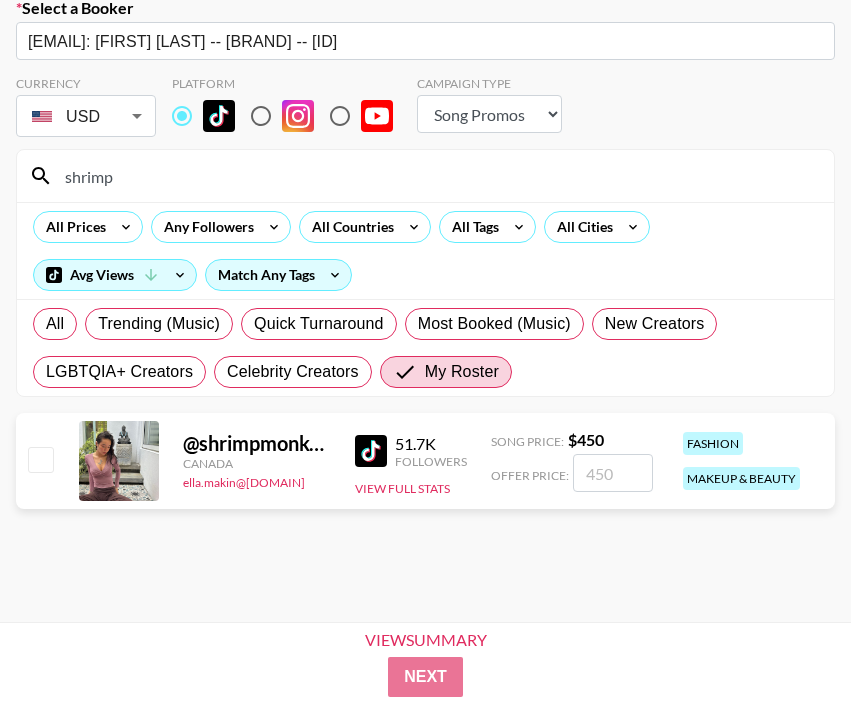 type on "shrimp" 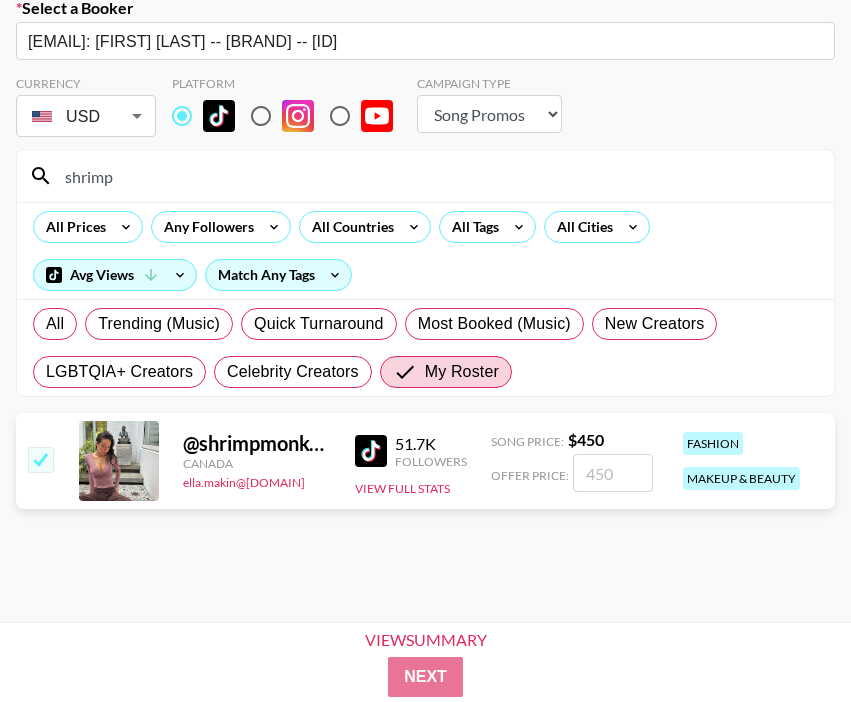 checkbox on "true" 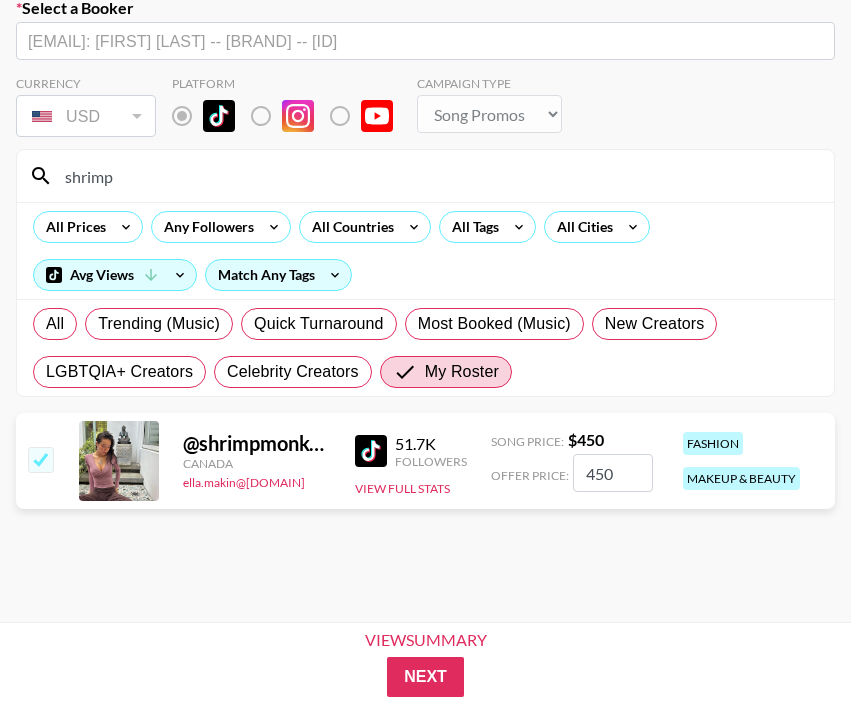drag, startPoint x: 615, startPoint y: 463, endPoint x: 568, endPoint y: 464, distance: 47.010635 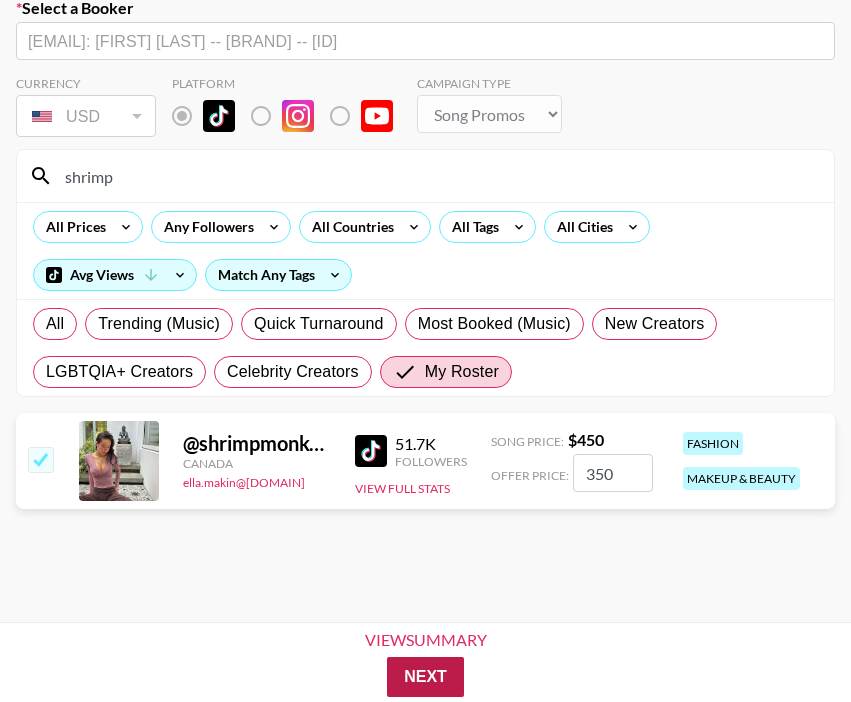 type on "350" 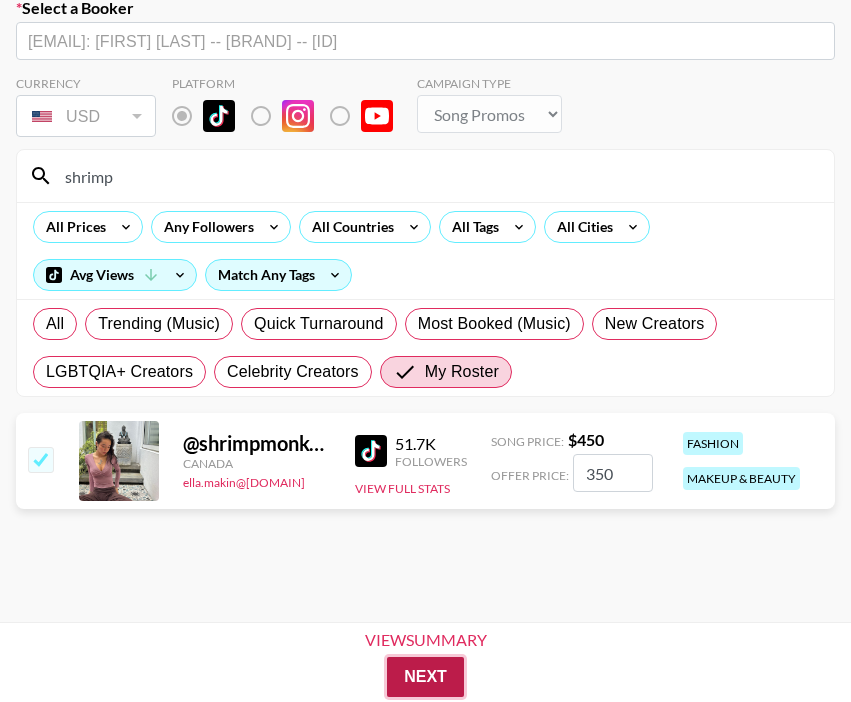 click on "Next" at bounding box center (425, 677) 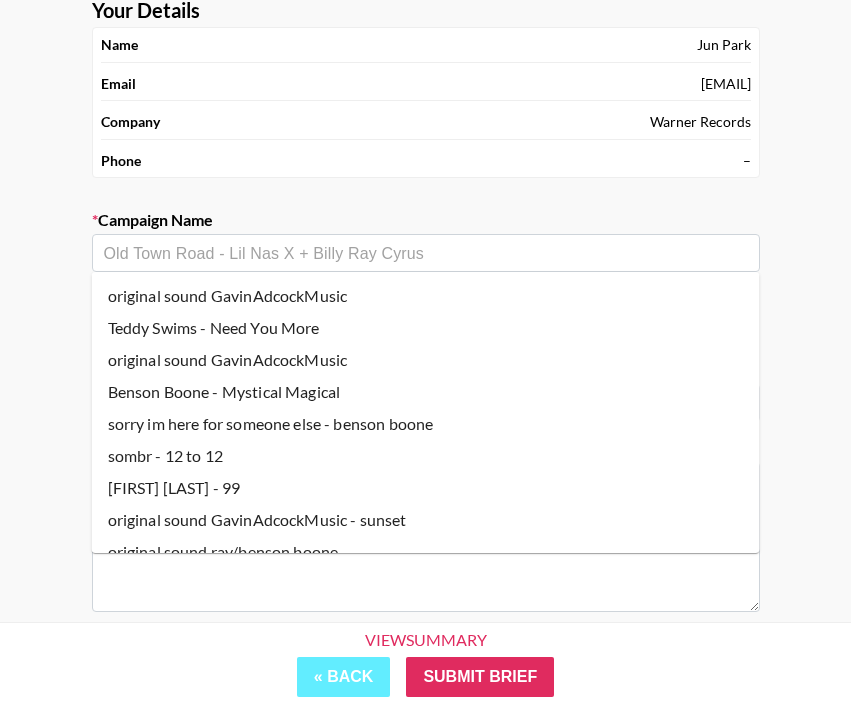 click at bounding box center [426, 253] 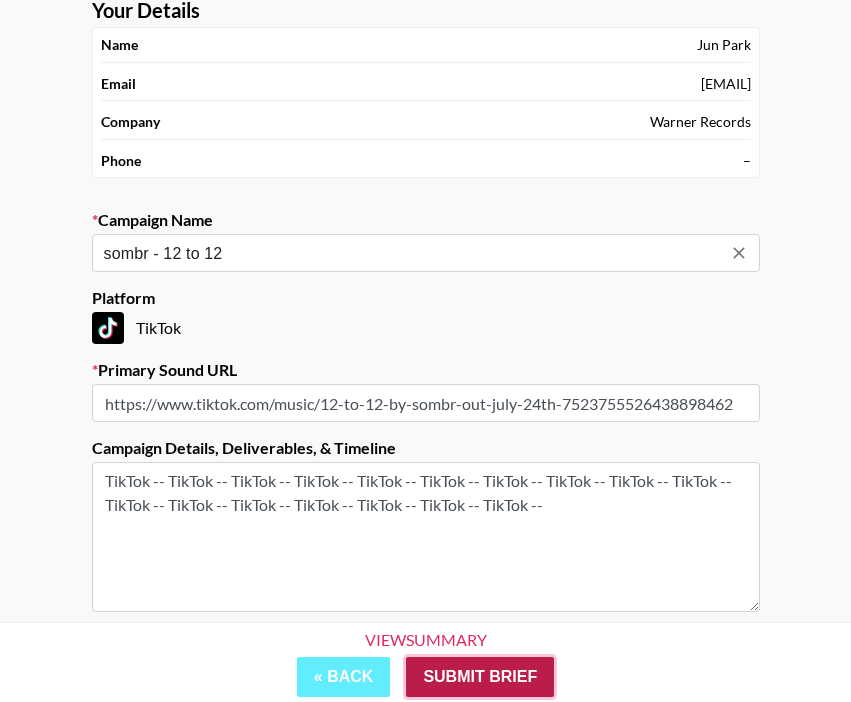 click on "Submit Brief" at bounding box center (480, 677) 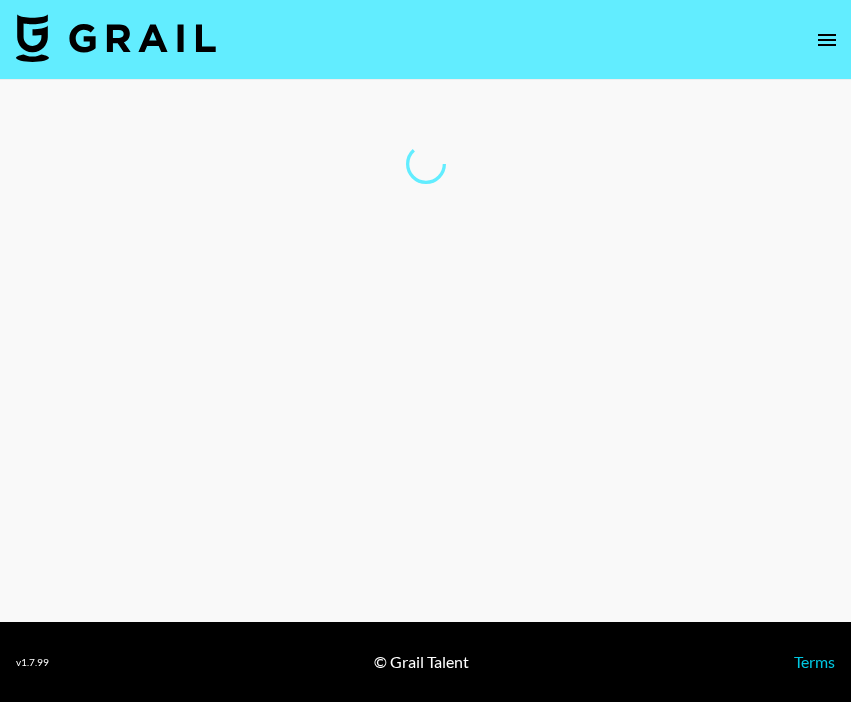 scroll, scrollTop: 0, scrollLeft: 0, axis: both 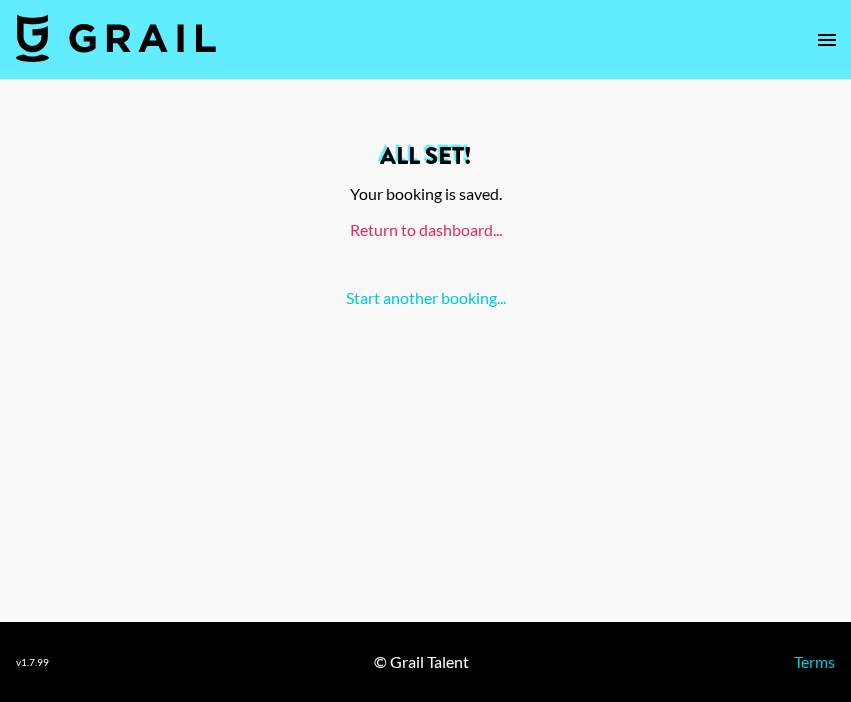 click on "Return to dashboard..." at bounding box center [426, 229] 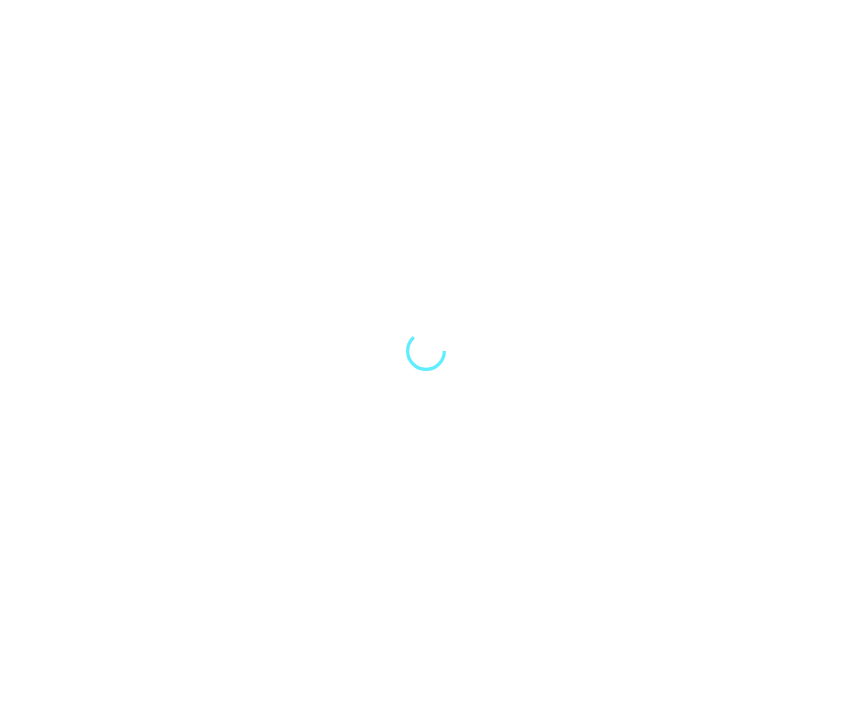 scroll, scrollTop: 0, scrollLeft: 0, axis: both 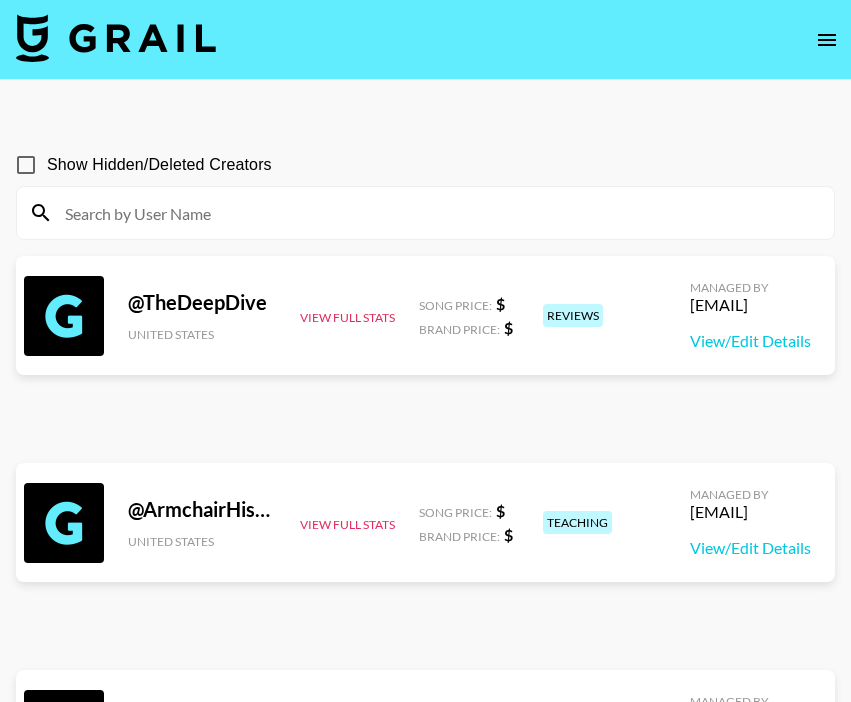 click 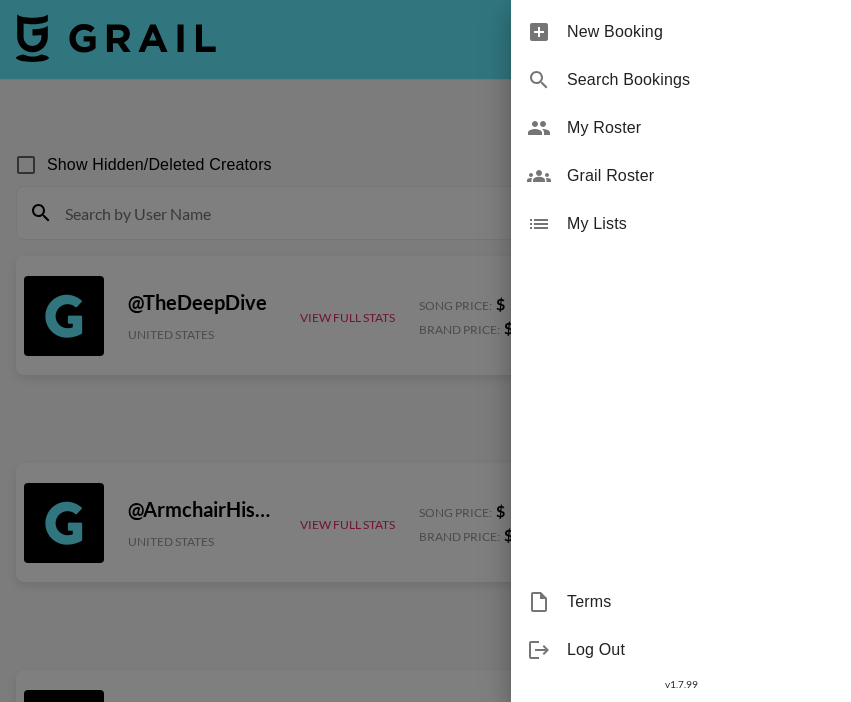 click on "My Roster" at bounding box center [701, 128] 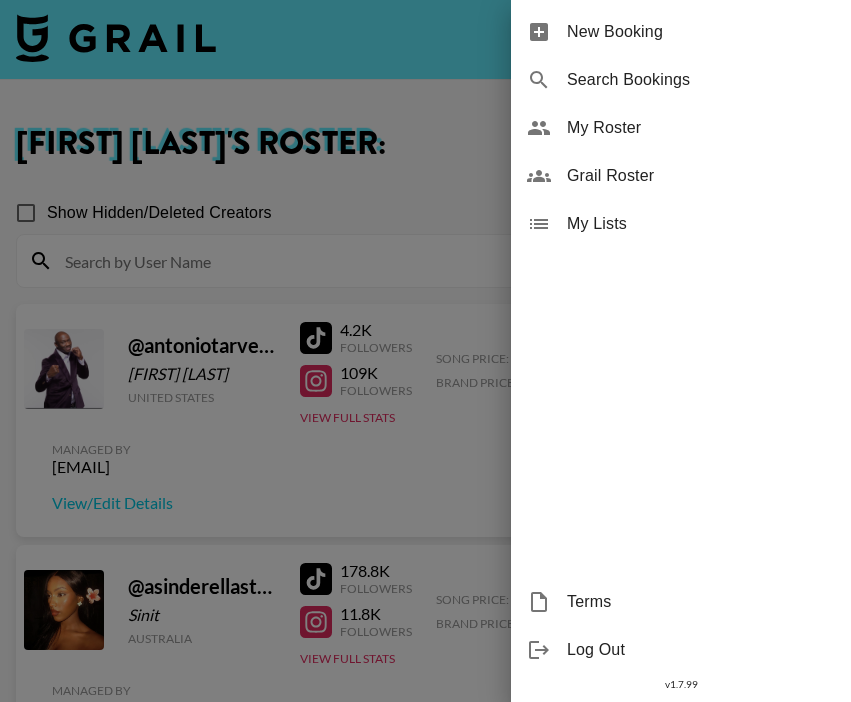 click at bounding box center (425, 351) 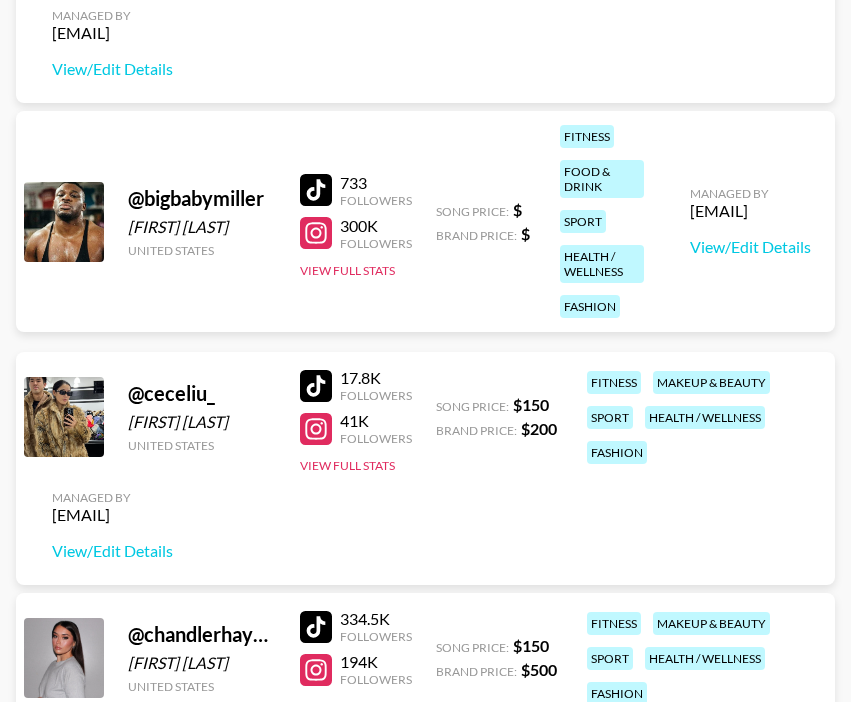 scroll, scrollTop: 692, scrollLeft: 0, axis: vertical 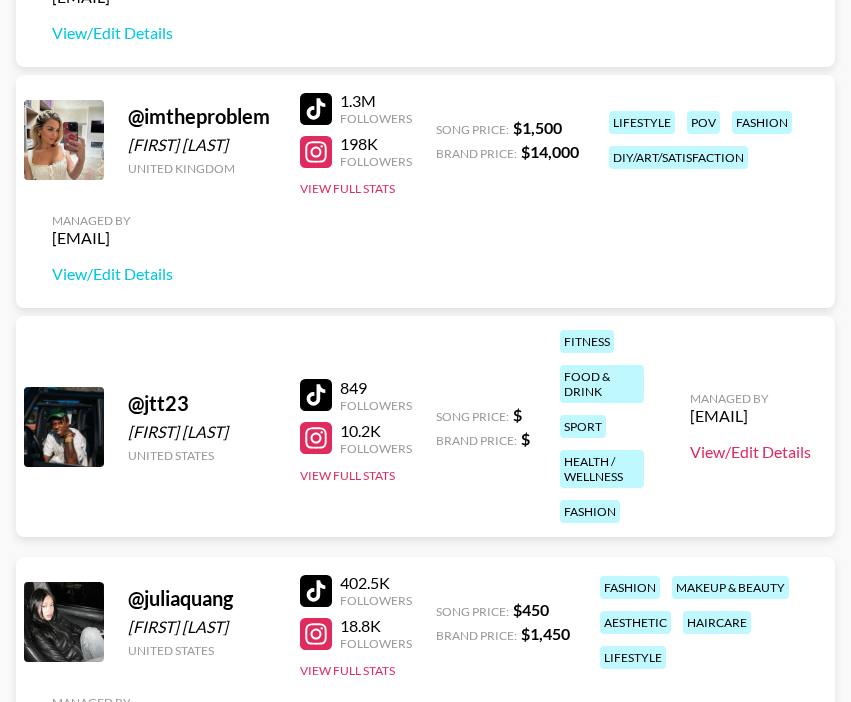 click on "View/Edit Details" at bounding box center [750, 452] 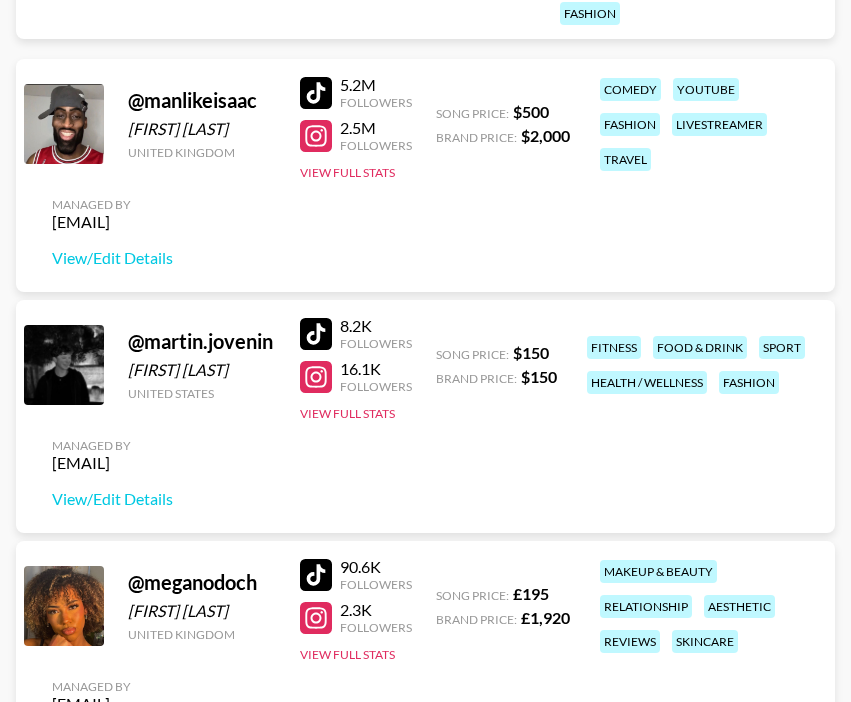 scroll, scrollTop: 4107, scrollLeft: 0, axis: vertical 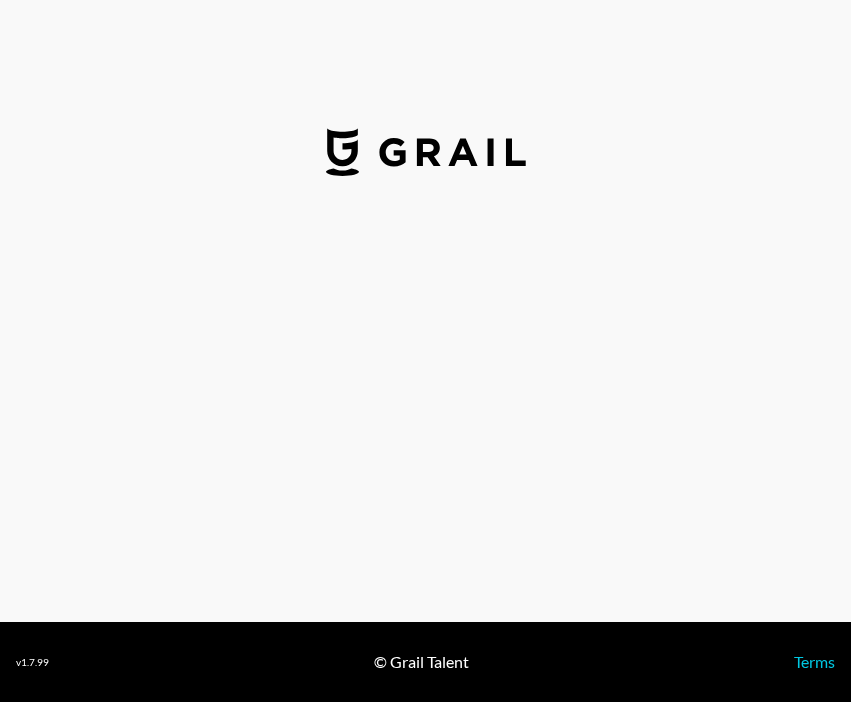 select on "USD" 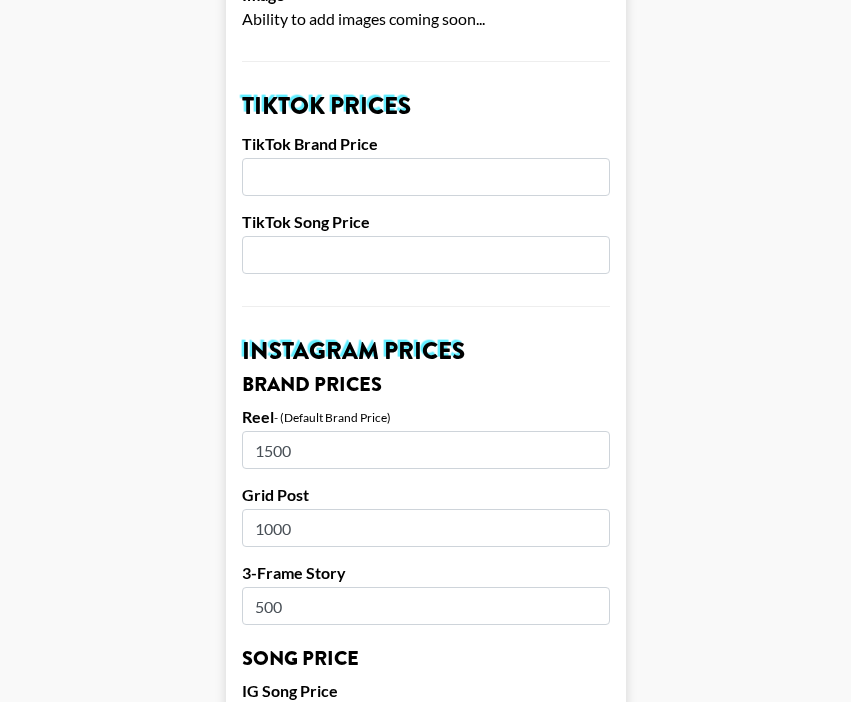 scroll, scrollTop: 882, scrollLeft: 0, axis: vertical 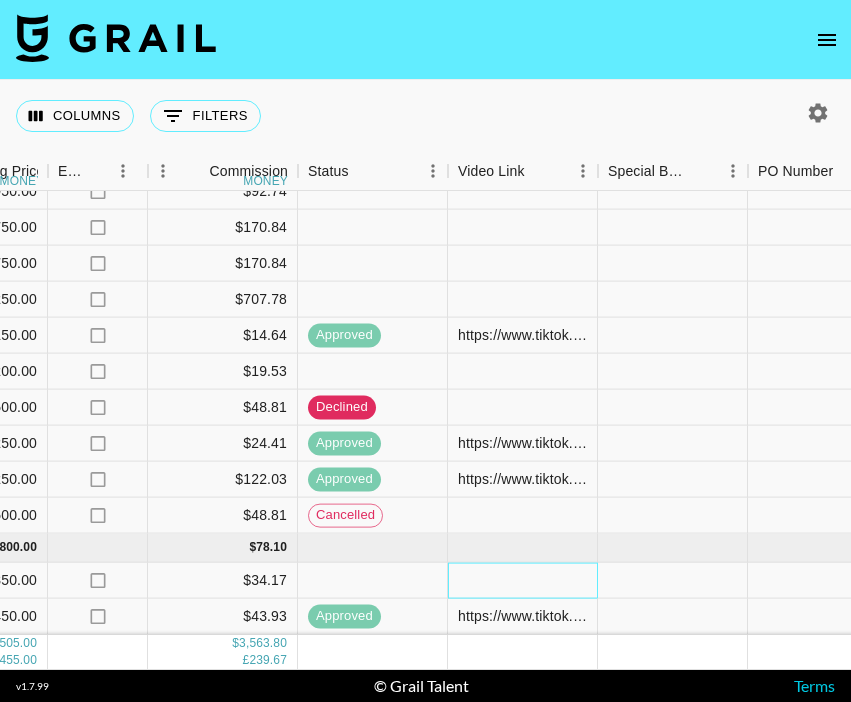 click at bounding box center [523, 581] 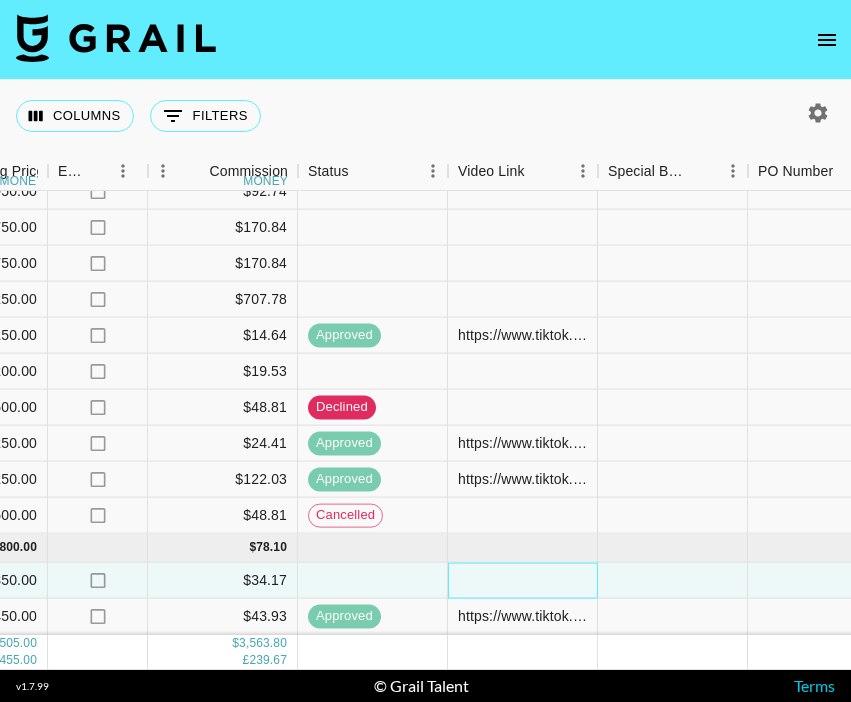 click at bounding box center [523, 581] 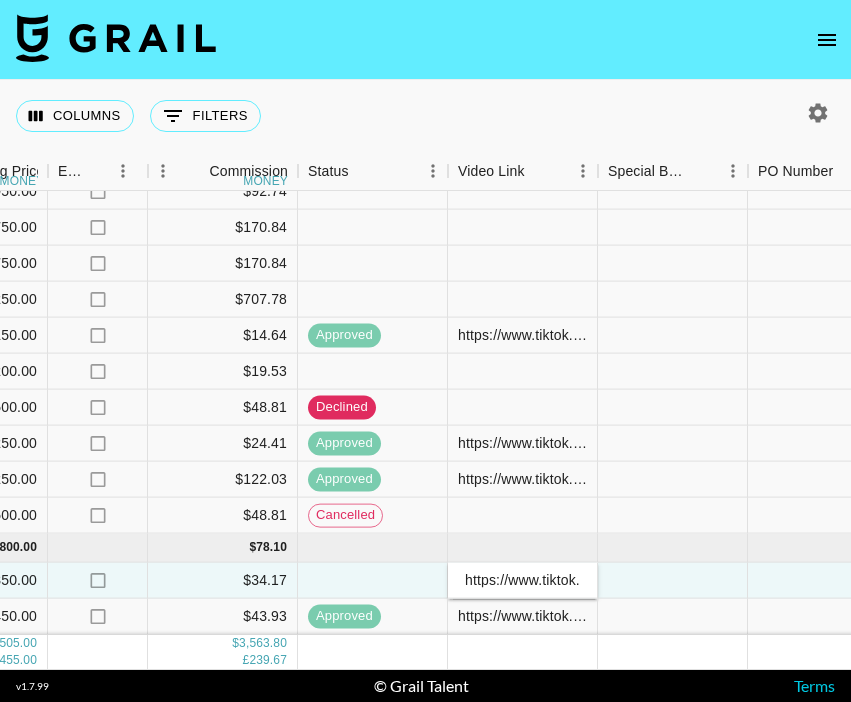 type on "https://www.tiktok.com/@shrimpmonkey04/video/7533464418957413638" 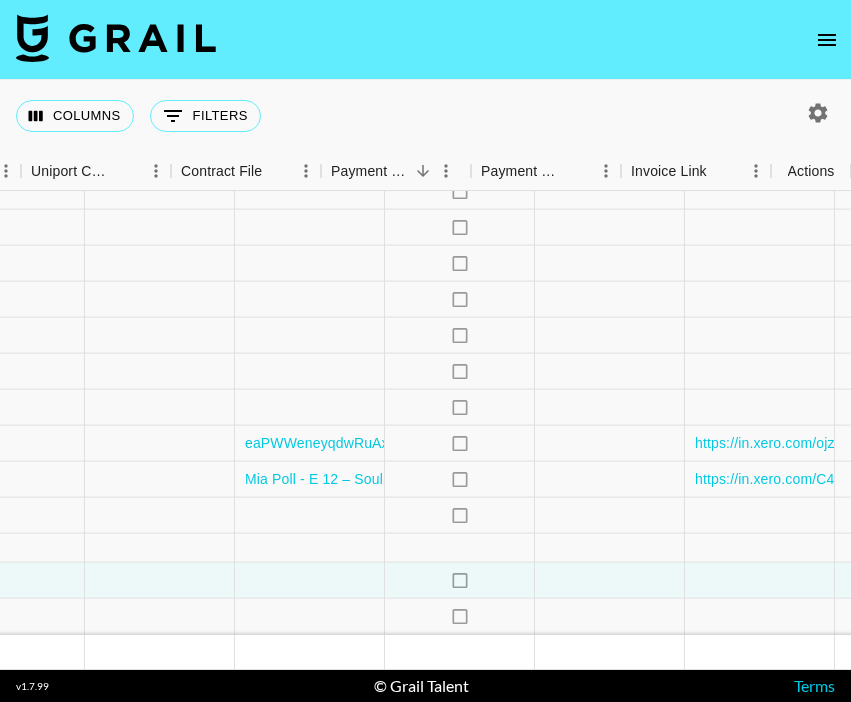 scroll, scrollTop: 1384, scrollLeft: 2469, axis: both 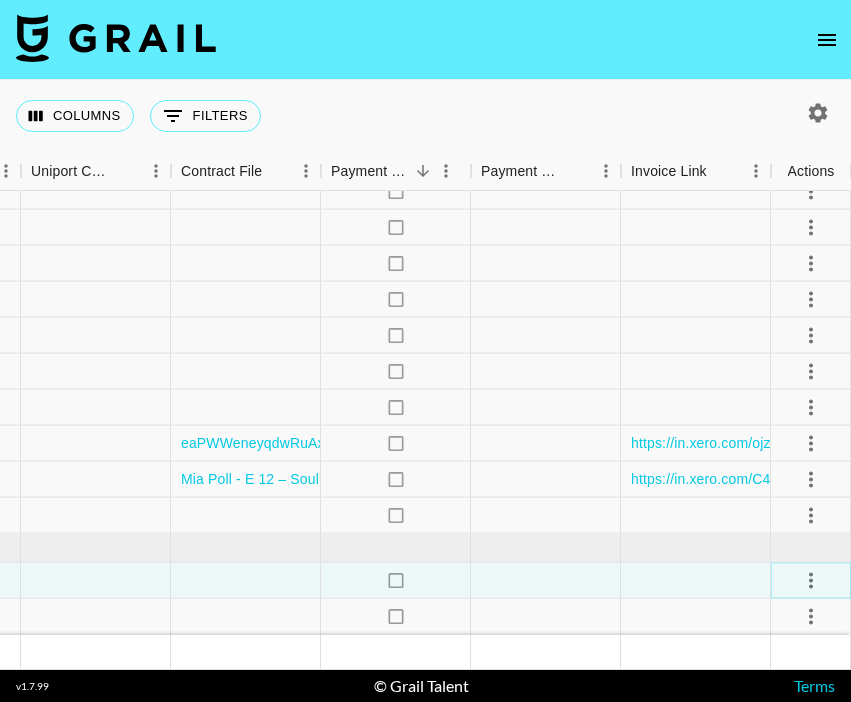 click 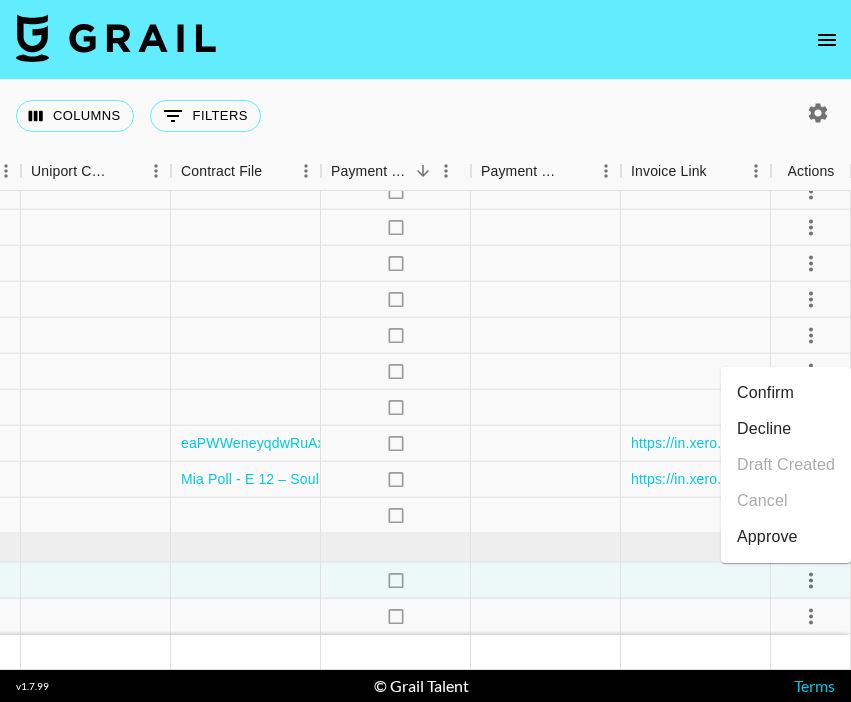 click on "Confirm" at bounding box center (786, 393) 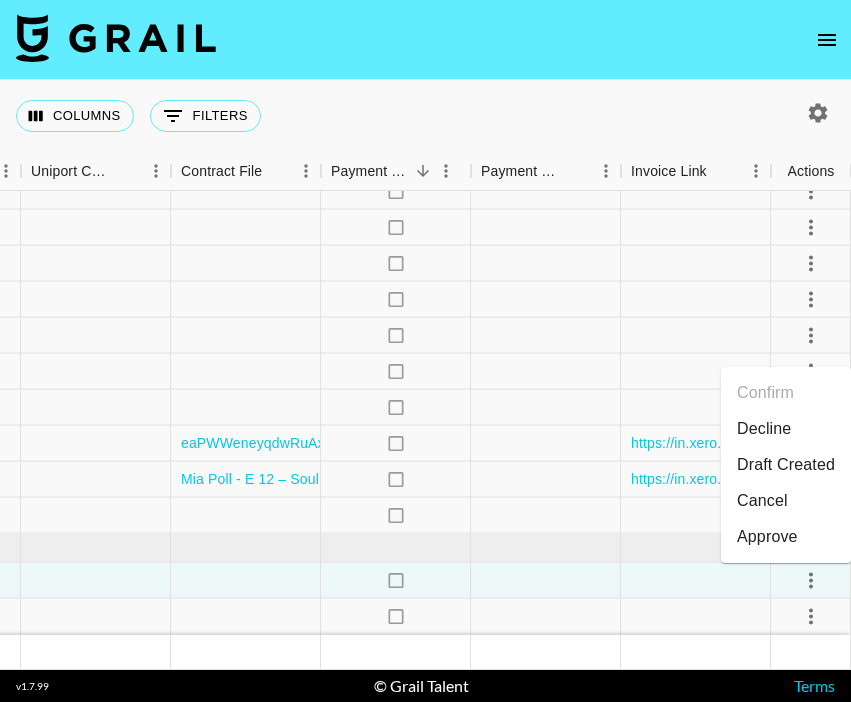 click on "Approve" at bounding box center (767, 537) 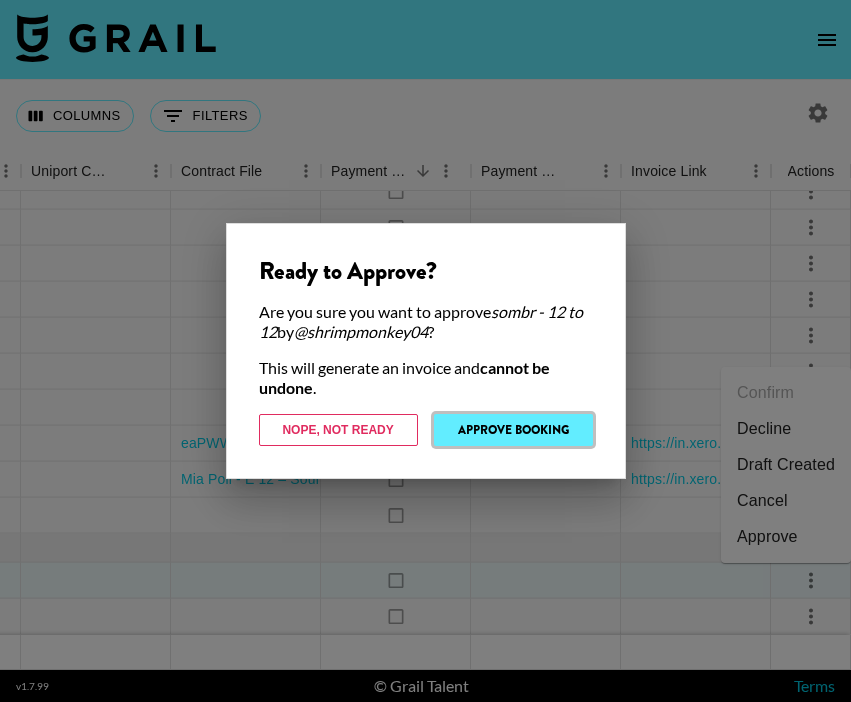 click on "Approve Booking" at bounding box center [513, 430] 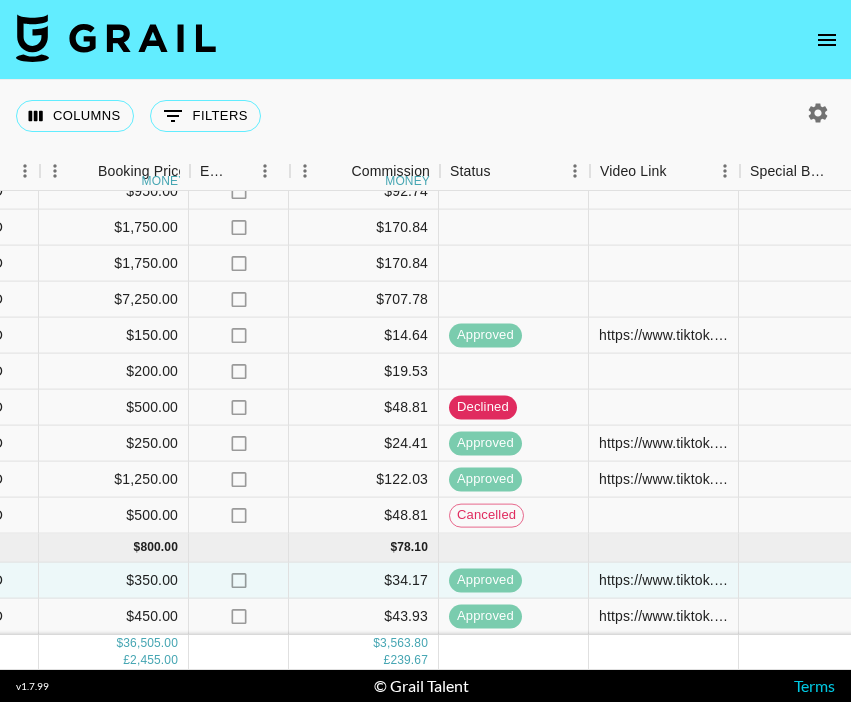 scroll, scrollTop: 1384, scrollLeft: 1300, axis: both 